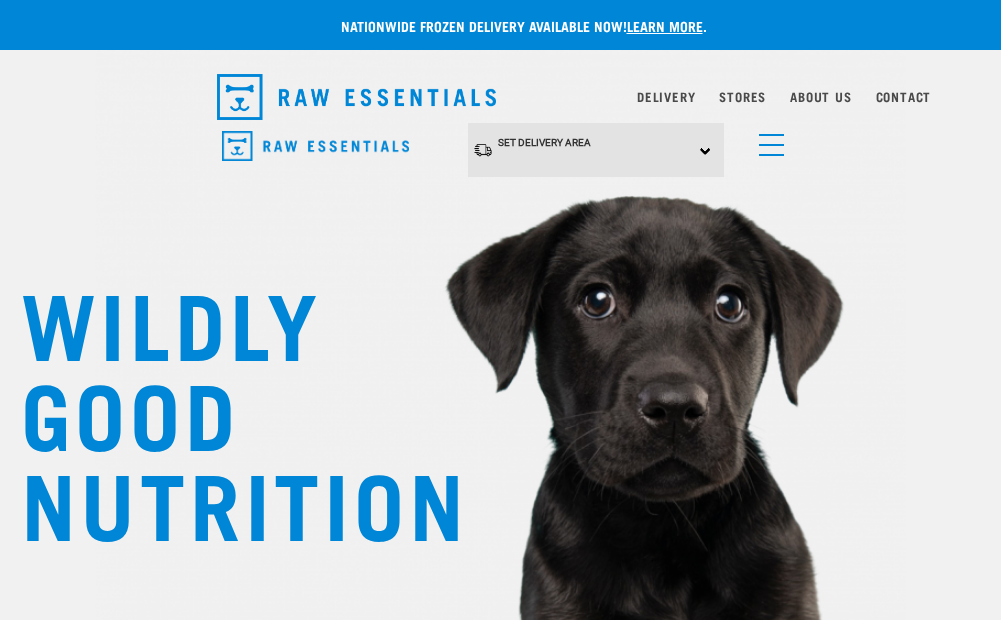 scroll, scrollTop: 0, scrollLeft: 0, axis: both 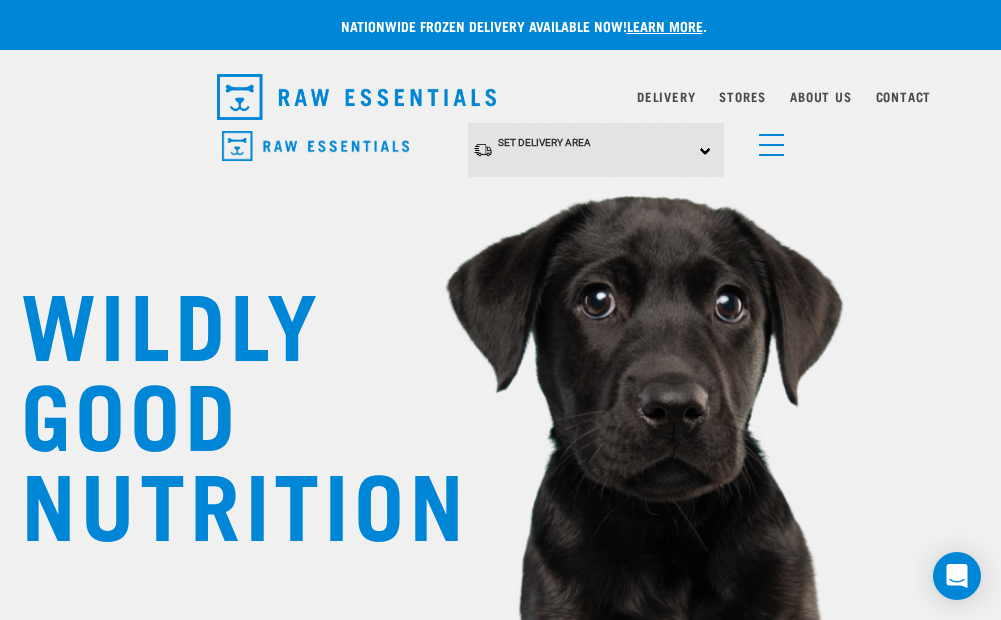 click at bounding box center (767, 140) 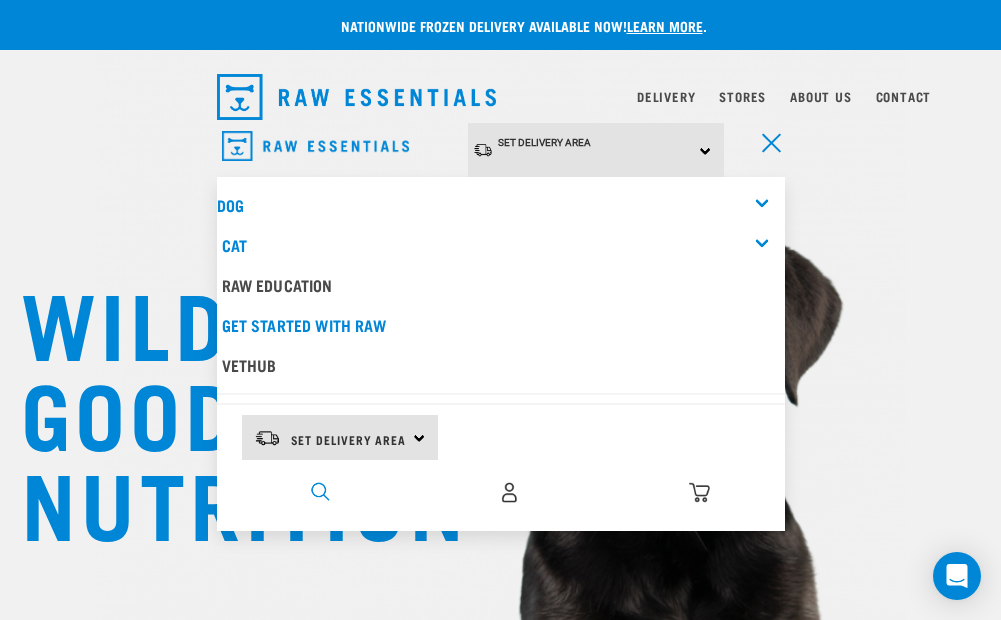 click at bounding box center (320, 491) 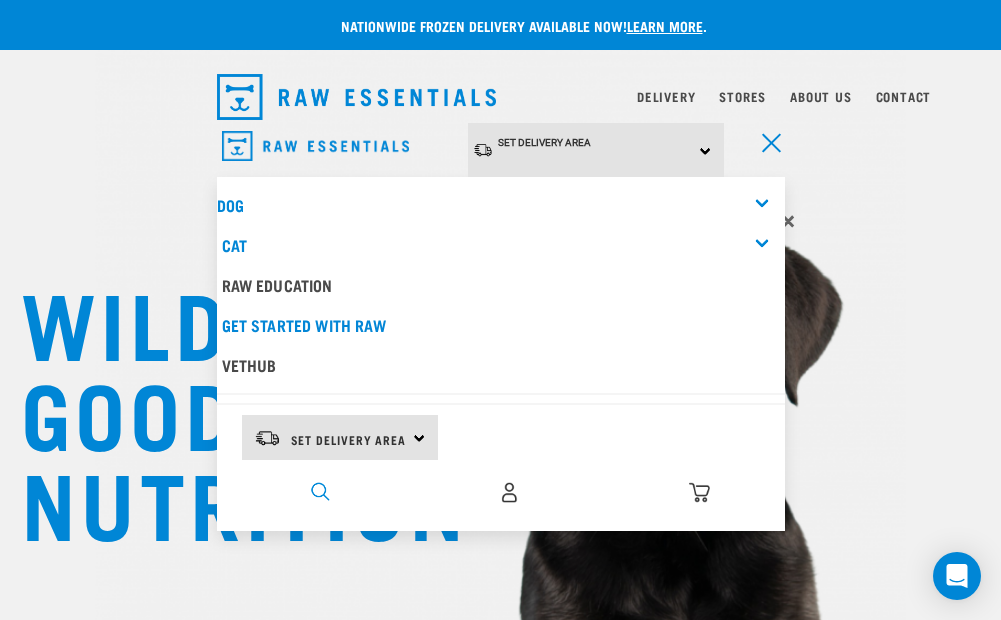 click at bounding box center [320, 491] 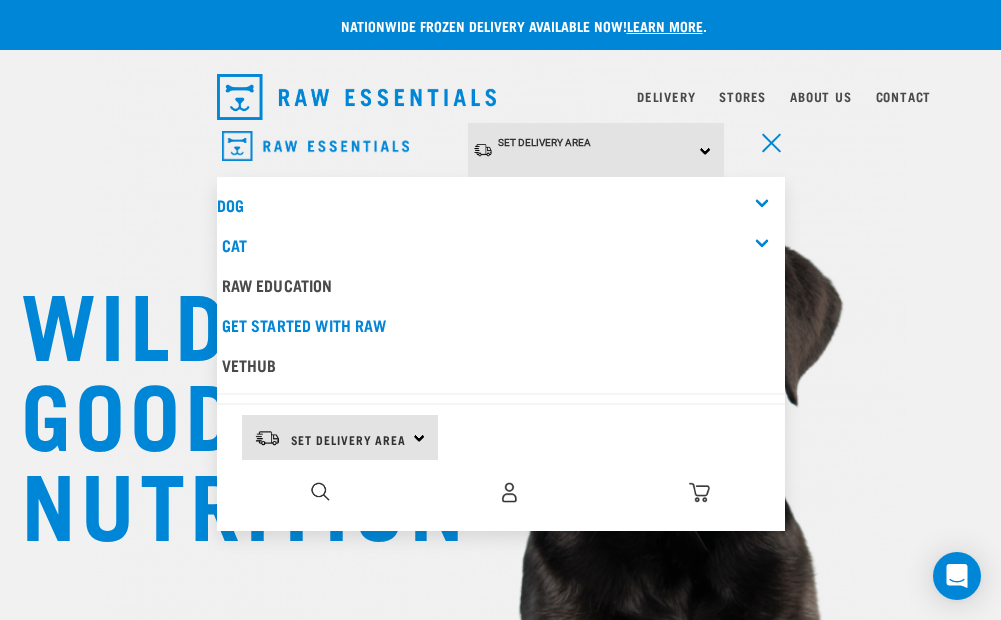 click on "Set Delivery Area
North Island
South Island
Dog
Shop all dog
Bulk" at bounding box center [500, 163] 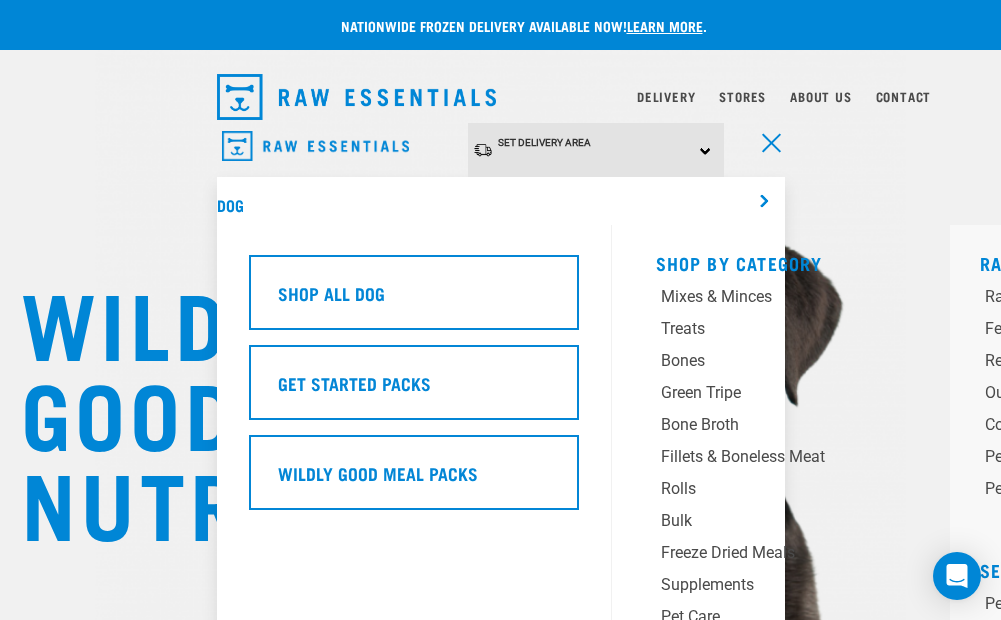 click on "Set Delivery Area
North Island
South Island
Dog
Shop all dog
Bulk" at bounding box center [500, 163] 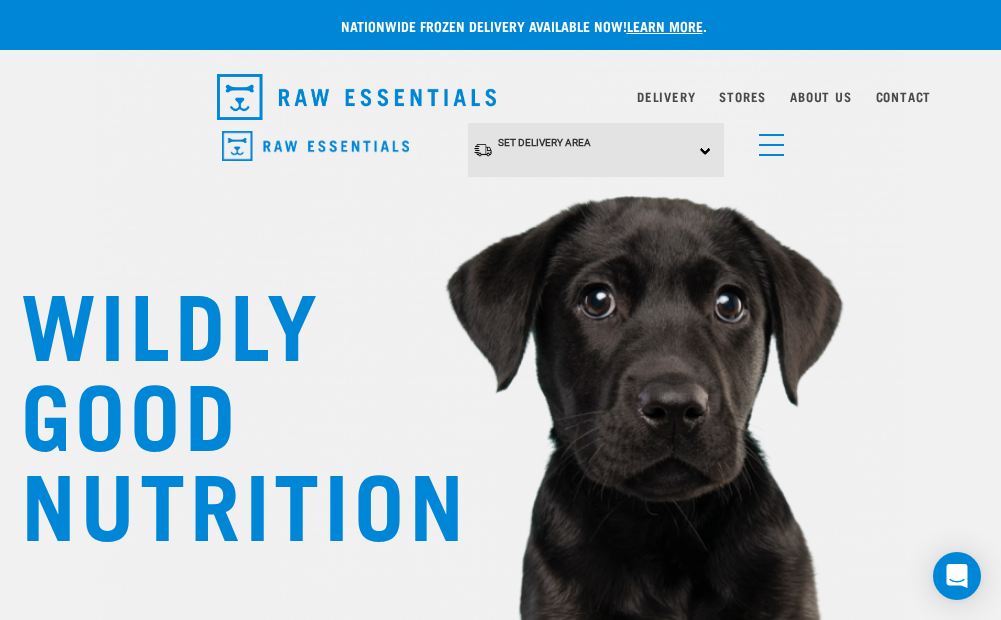 click at bounding box center (771, 135) 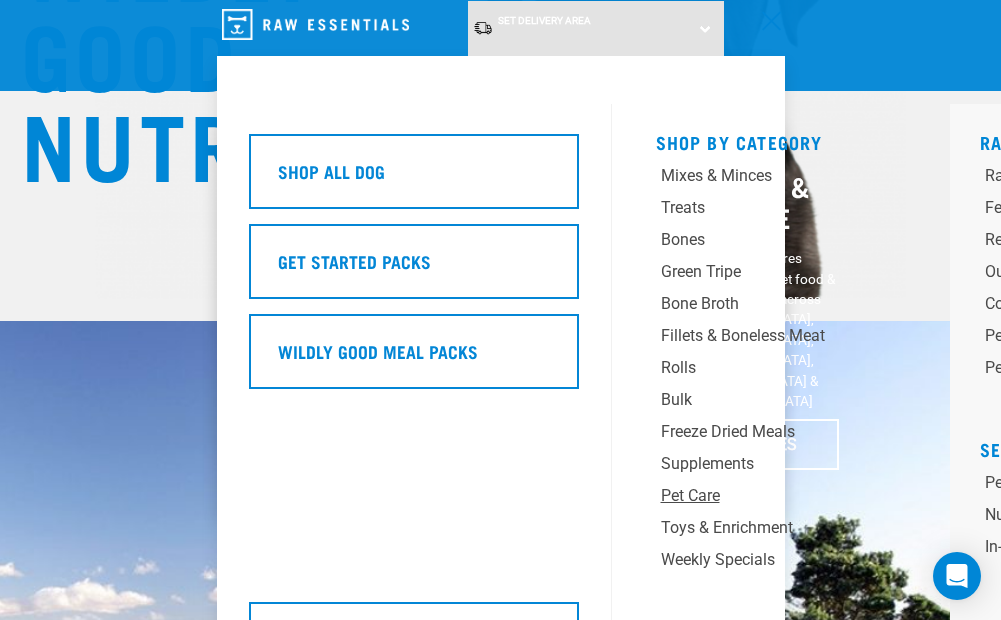 scroll, scrollTop: 267, scrollLeft: 0, axis: vertical 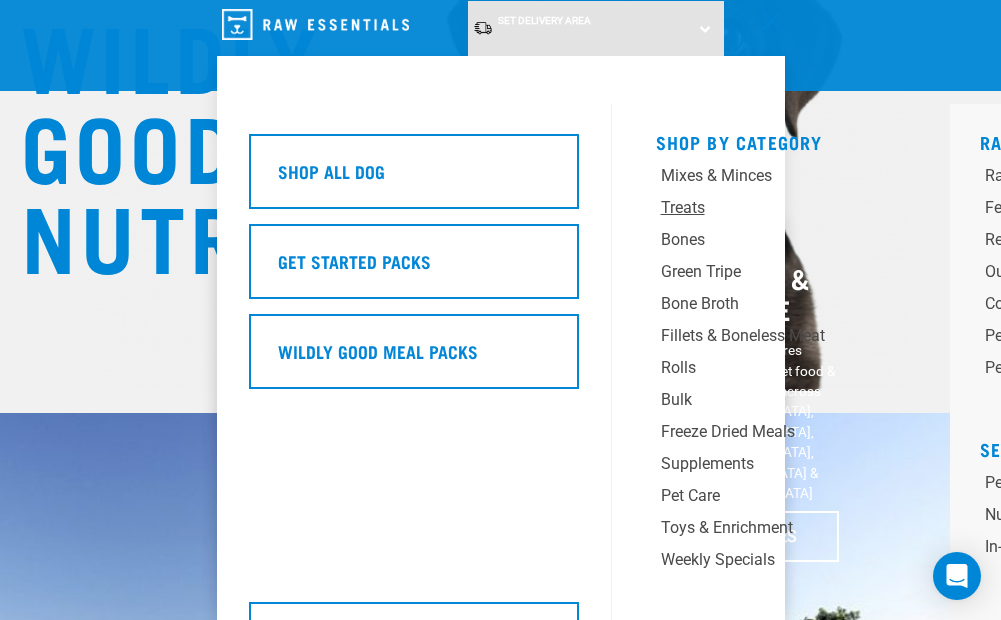 click on "Treats" at bounding box center (776, 208) 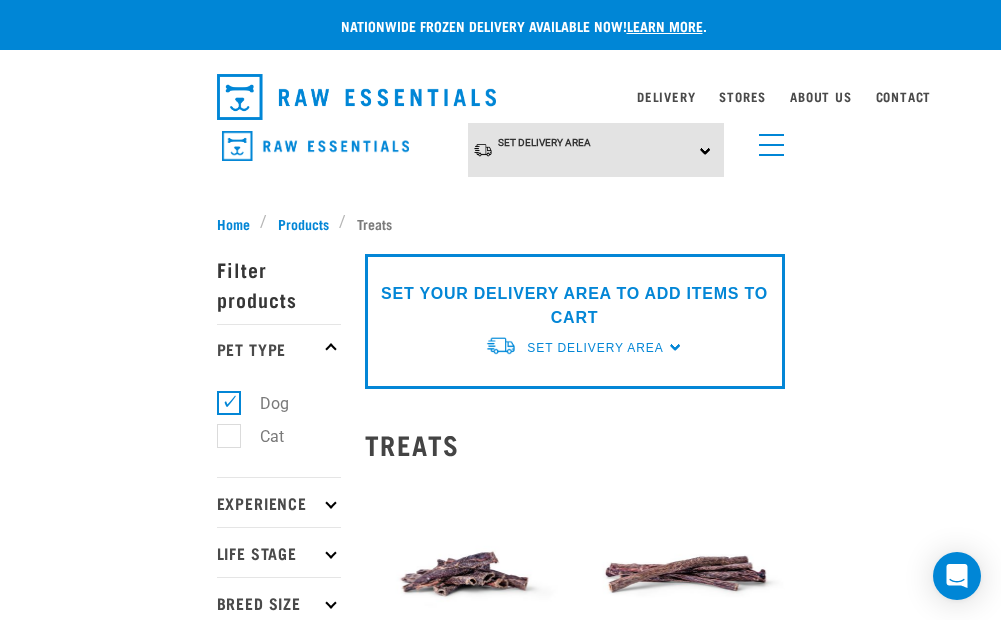 scroll, scrollTop: 0, scrollLeft: 0, axis: both 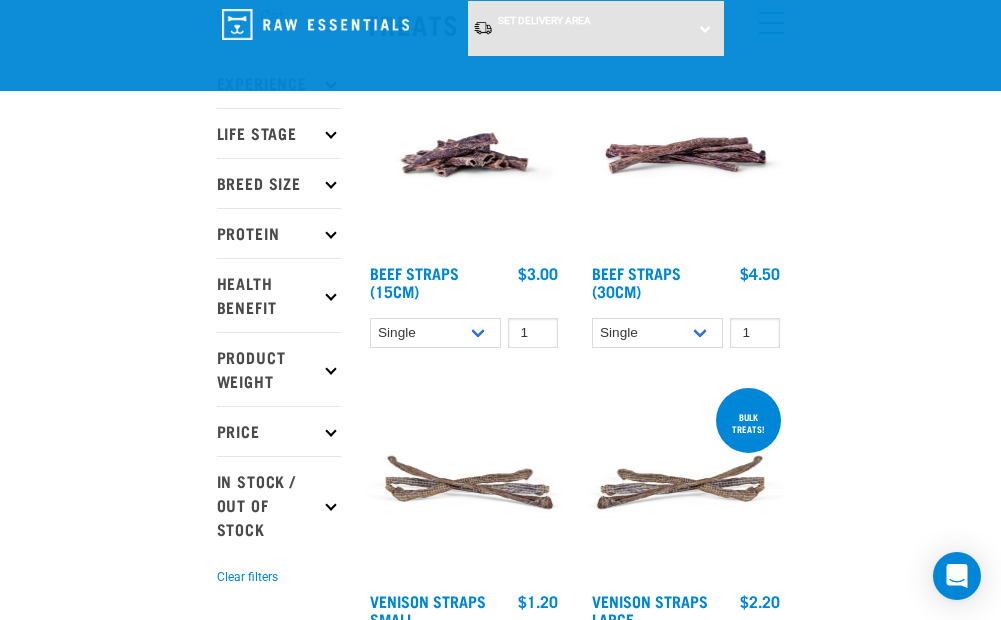 click on "Product Weight" at bounding box center (279, 369) 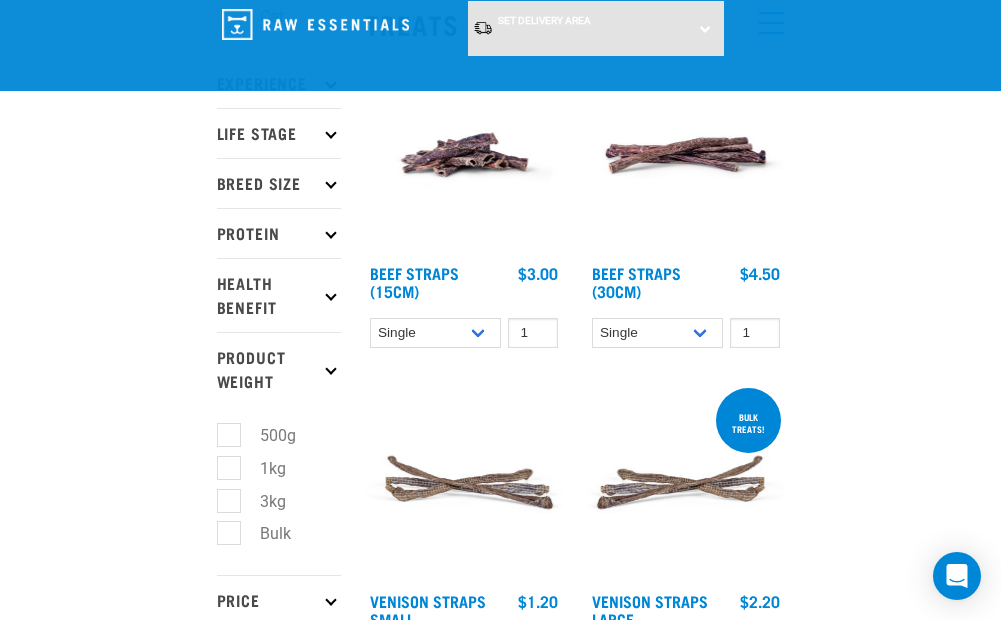 click on "1kg" at bounding box center (261, 468) 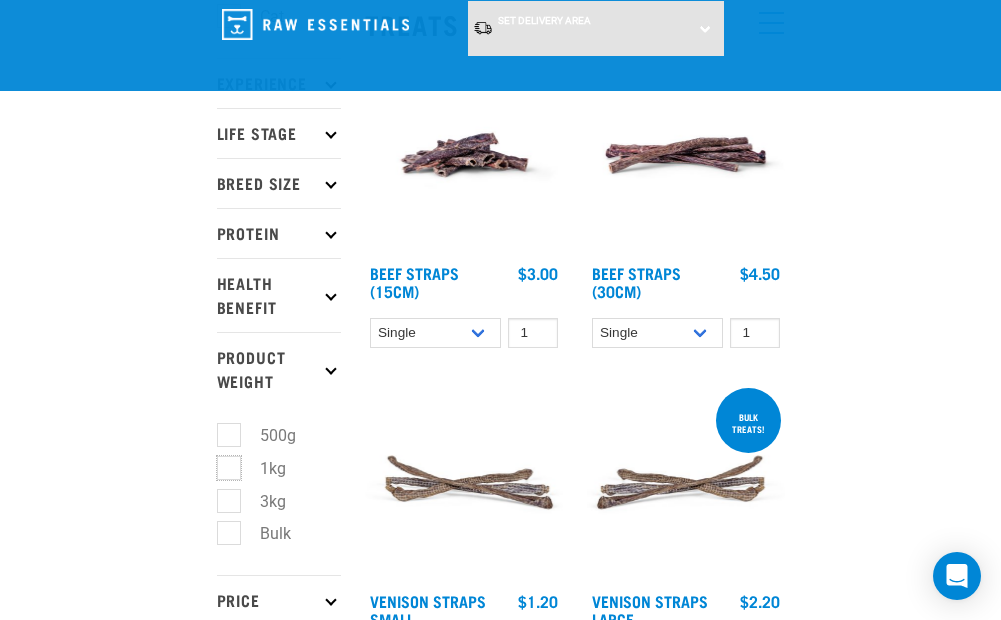 click on "1kg" at bounding box center [223, 464] 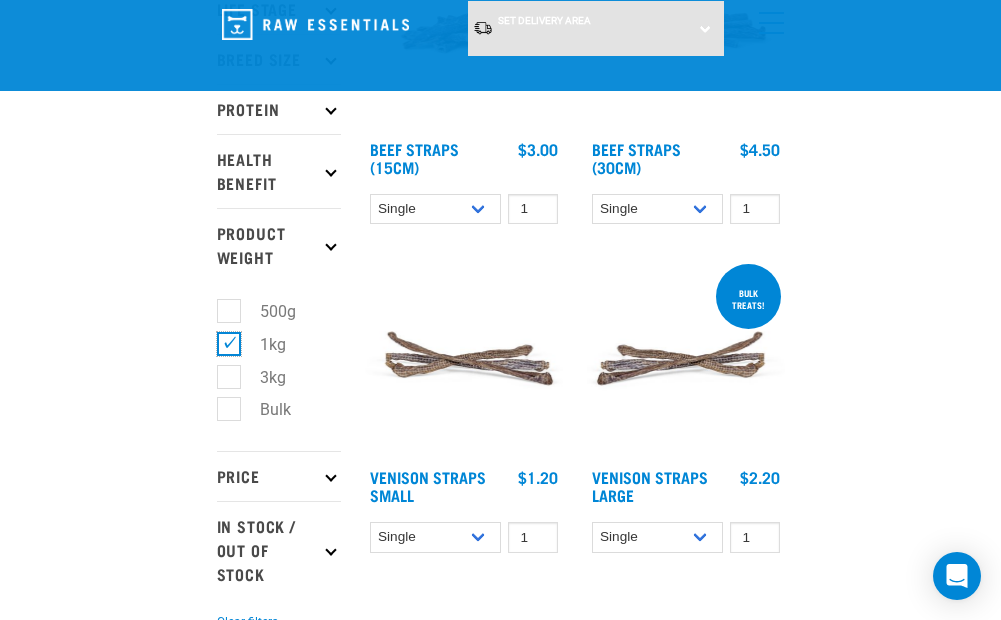 scroll, scrollTop: 400, scrollLeft: 0, axis: vertical 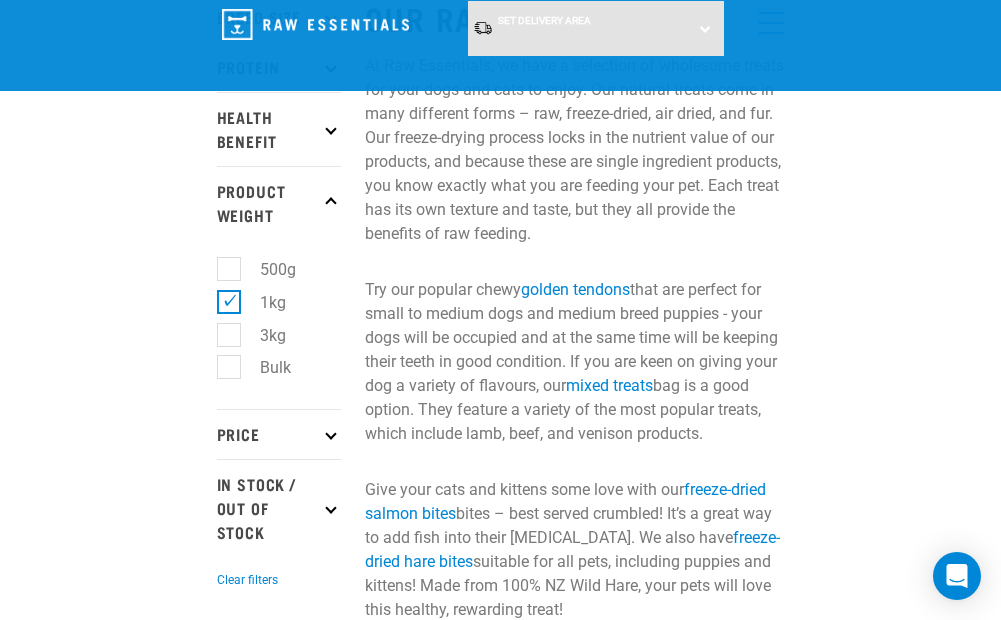 click on "1kg" at bounding box center [261, 302] 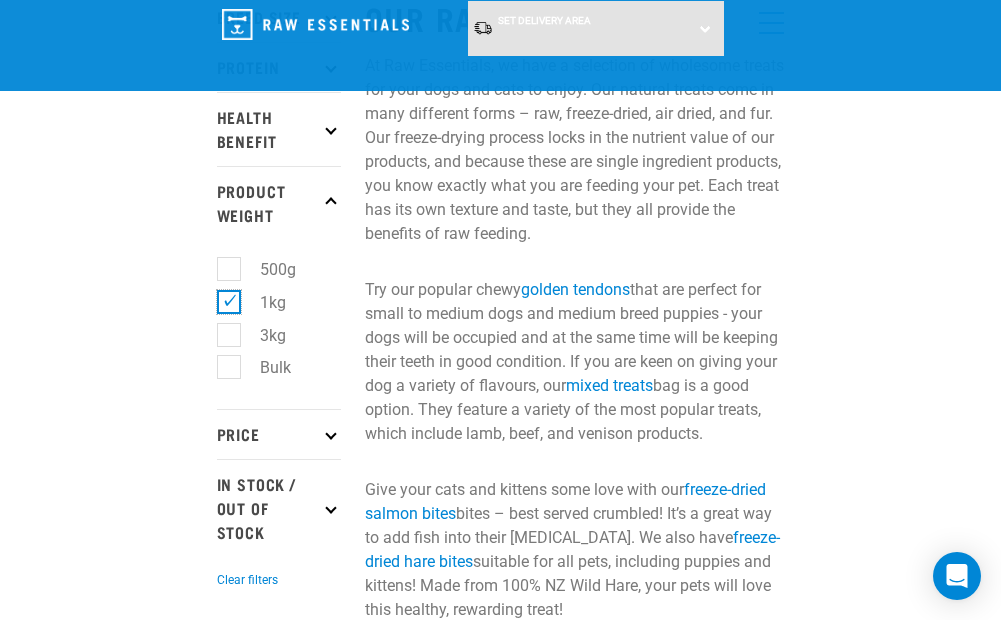 click on "1kg" at bounding box center (223, 298) 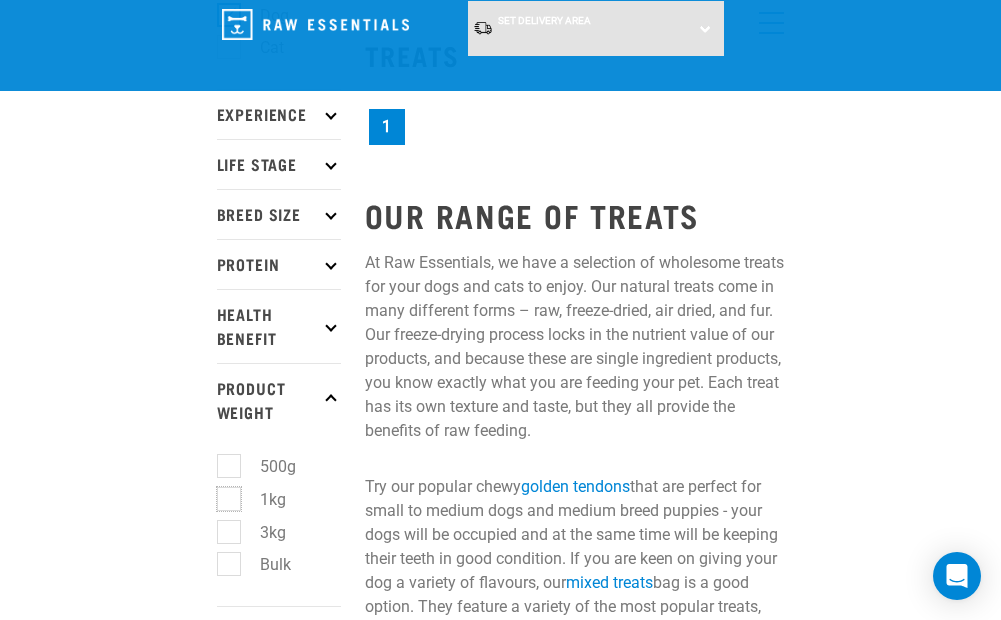 scroll, scrollTop: 233, scrollLeft: 0, axis: vertical 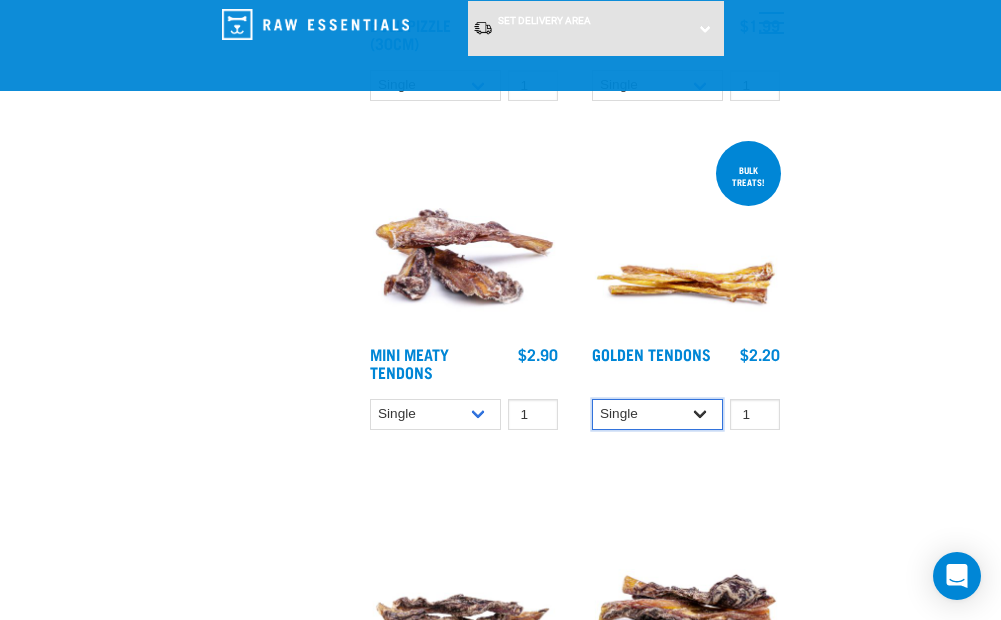 click on "Single
25 per pack" at bounding box center [658, 414] 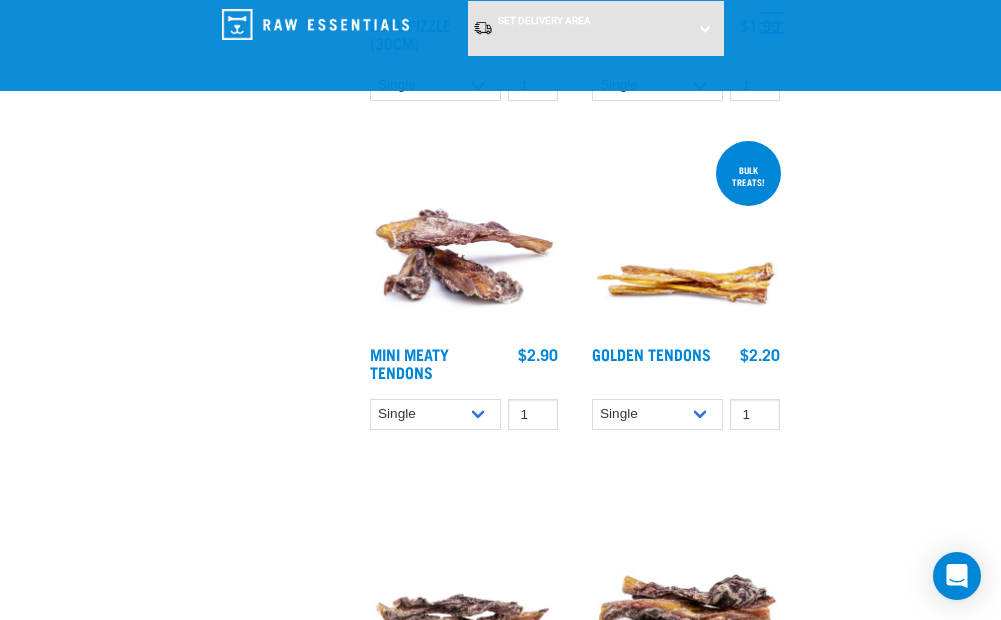 click on "Nationwide frozen delivery available now!  Learn more .
Delivery
Stores
About Us
Contact" at bounding box center [500, 1755] 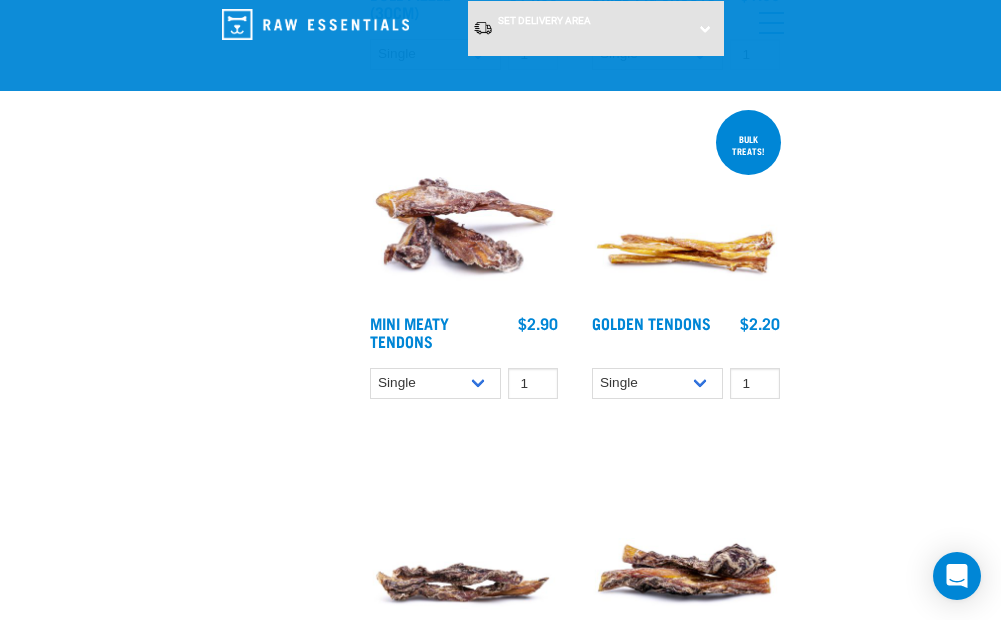 scroll, scrollTop: 1600, scrollLeft: 0, axis: vertical 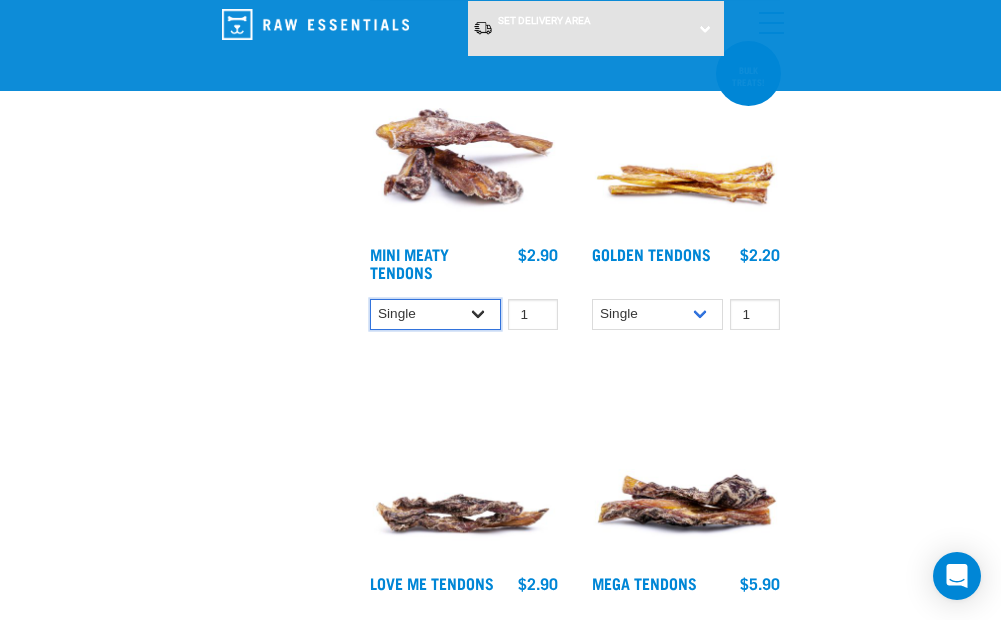 click on "Single
1kg (Bulk)" at bounding box center [436, 314] 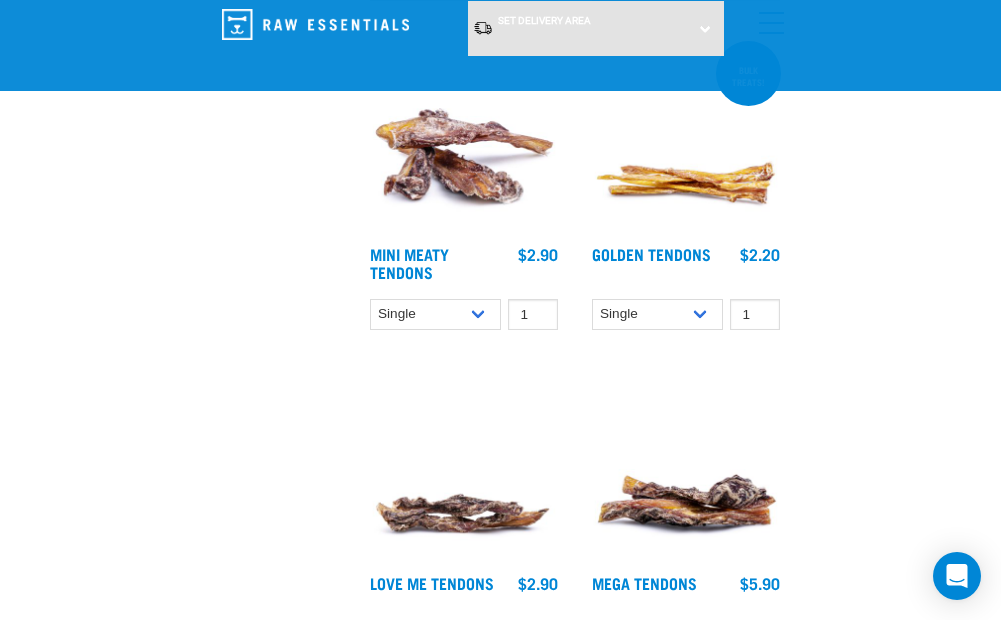 click on "Nationwide frozen delivery available now!  Learn more .
Delivery
Stores
About Us
Contact" at bounding box center [500, 1655] 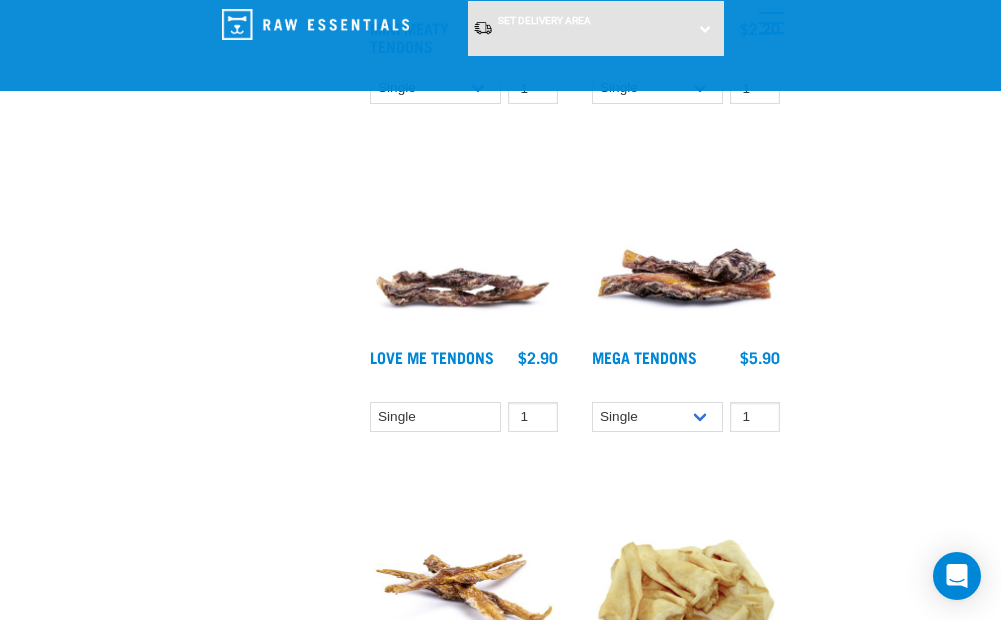 scroll, scrollTop: 1833, scrollLeft: 0, axis: vertical 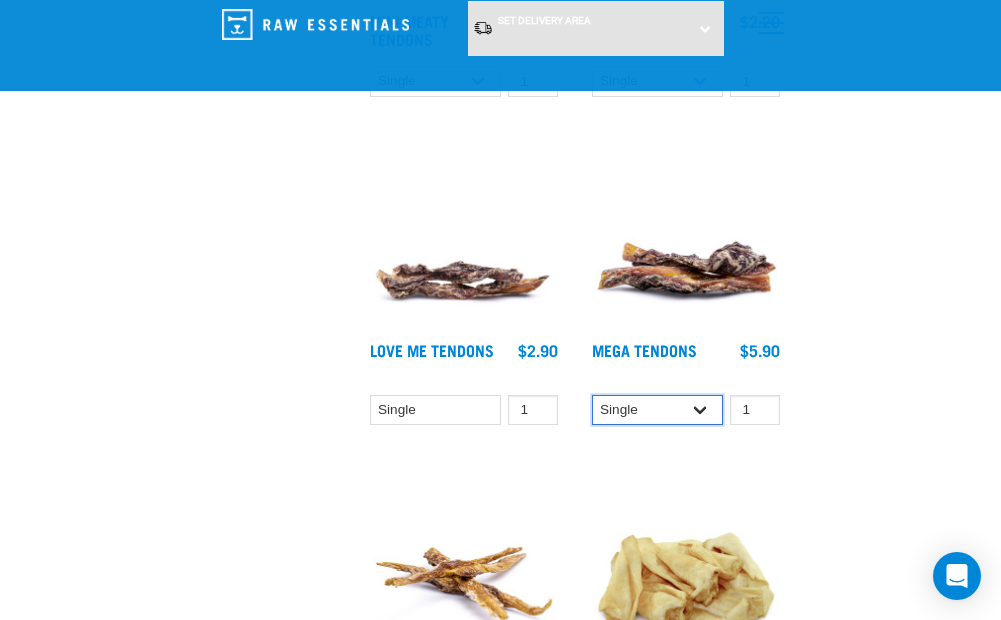 click on "Single
1kg (Bulk)" at bounding box center [658, 410] 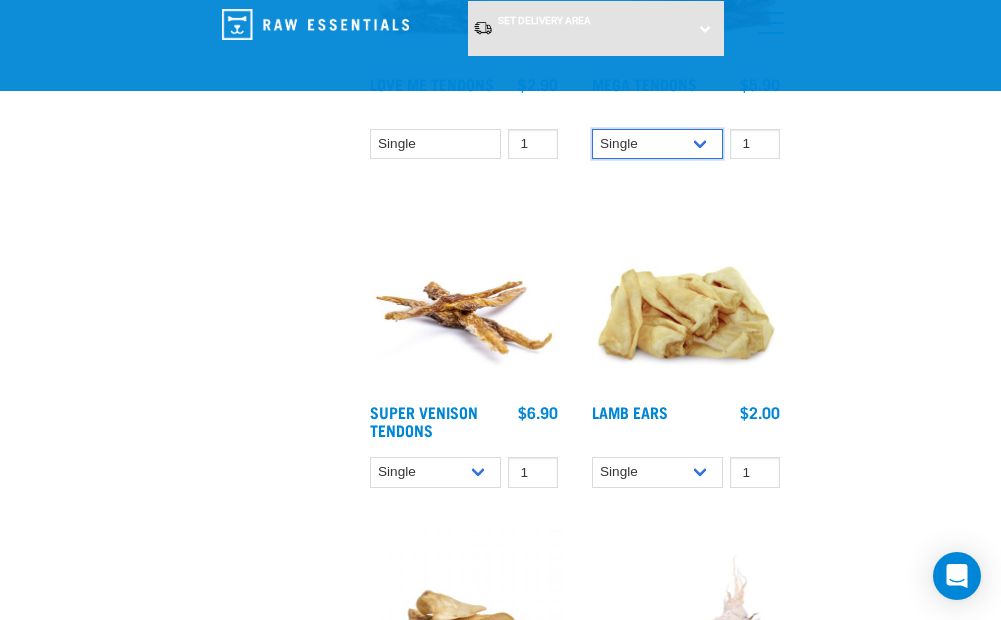 scroll, scrollTop: 2100, scrollLeft: 0, axis: vertical 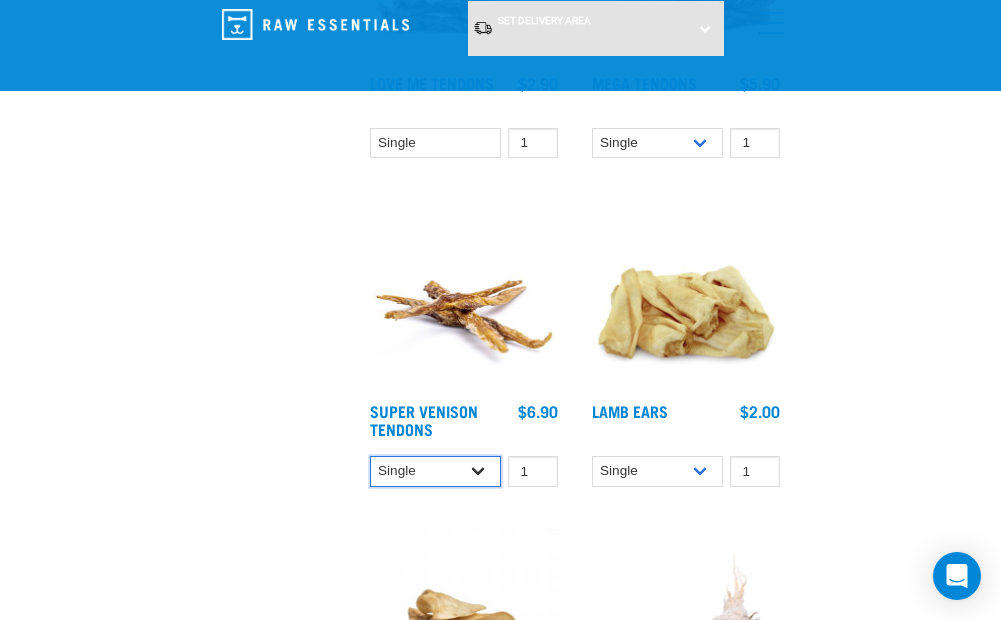 click on "Single
1kg (Bulk)" at bounding box center (436, 471) 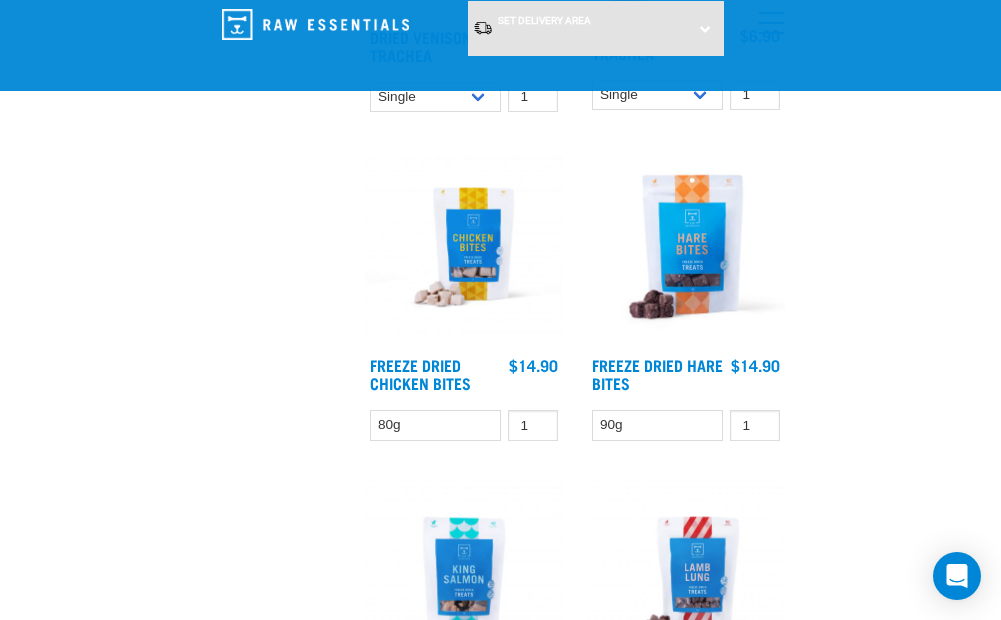 scroll, scrollTop: 4133, scrollLeft: 0, axis: vertical 